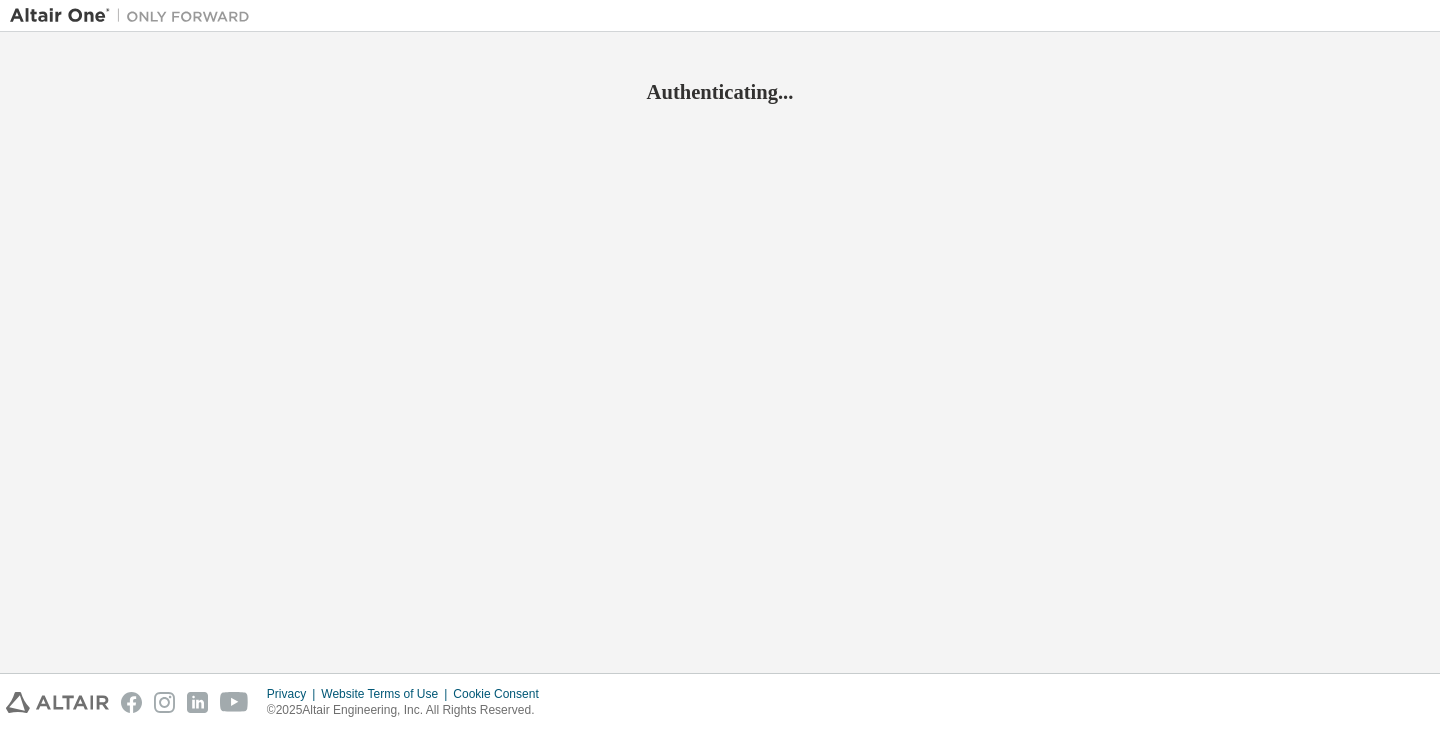 scroll, scrollTop: 0, scrollLeft: 0, axis: both 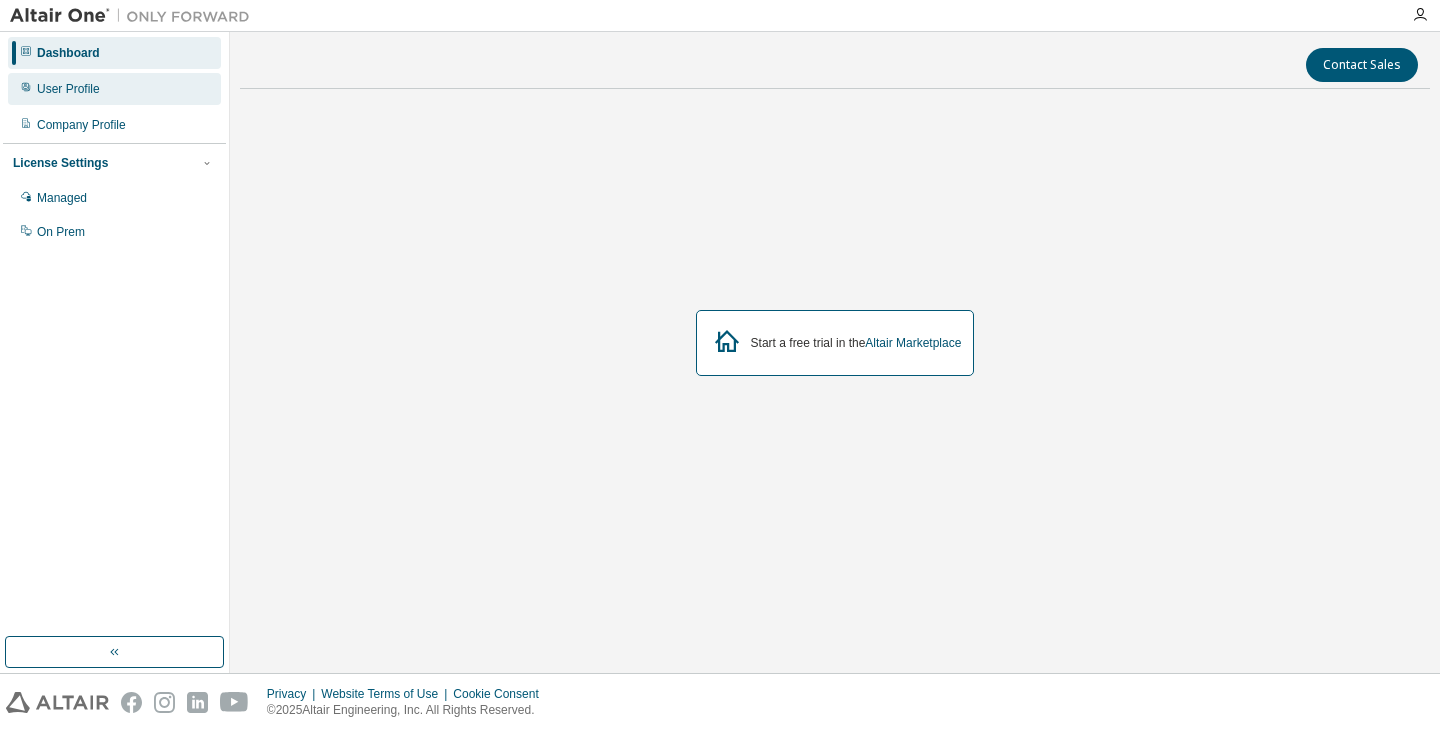 click on "User Profile" at bounding box center (114, 89) 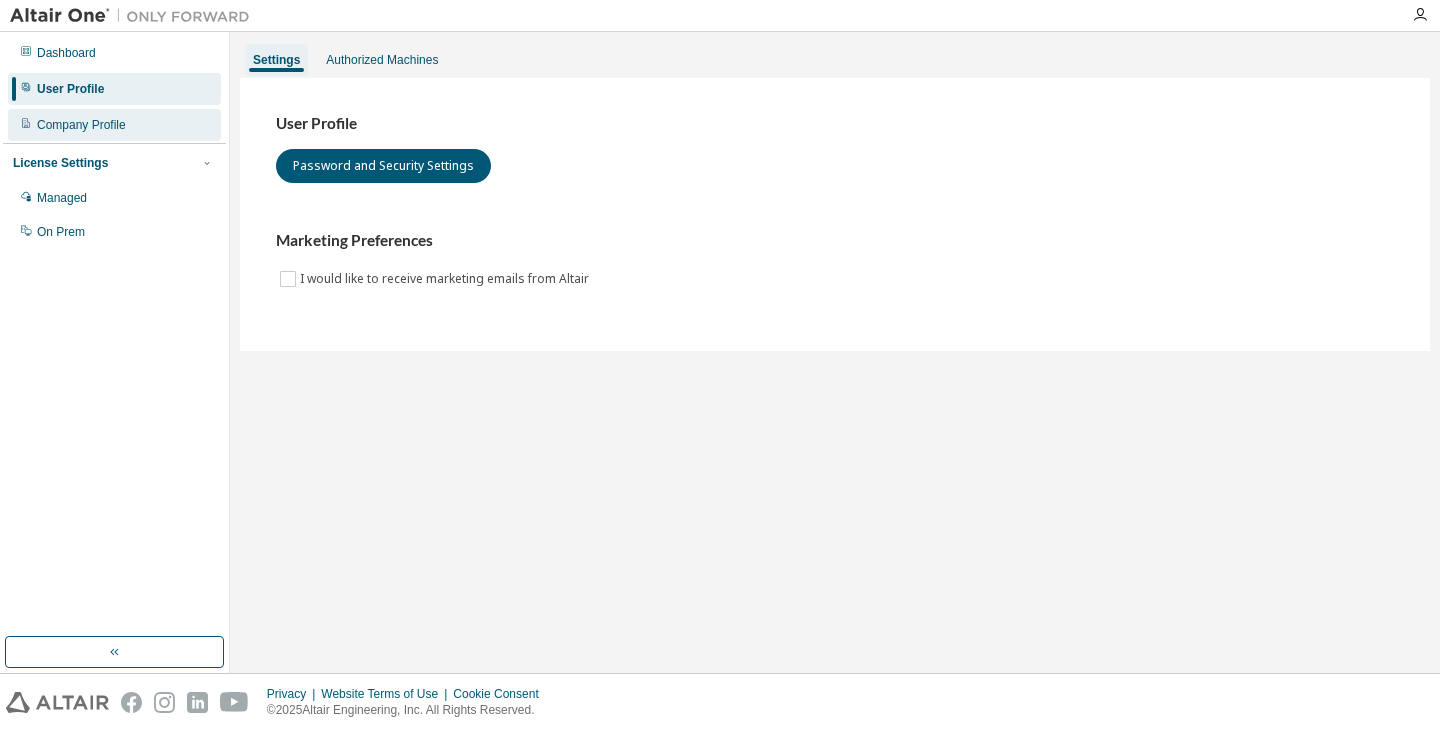 click on "Company Profile" at bounding box center (81, 125) 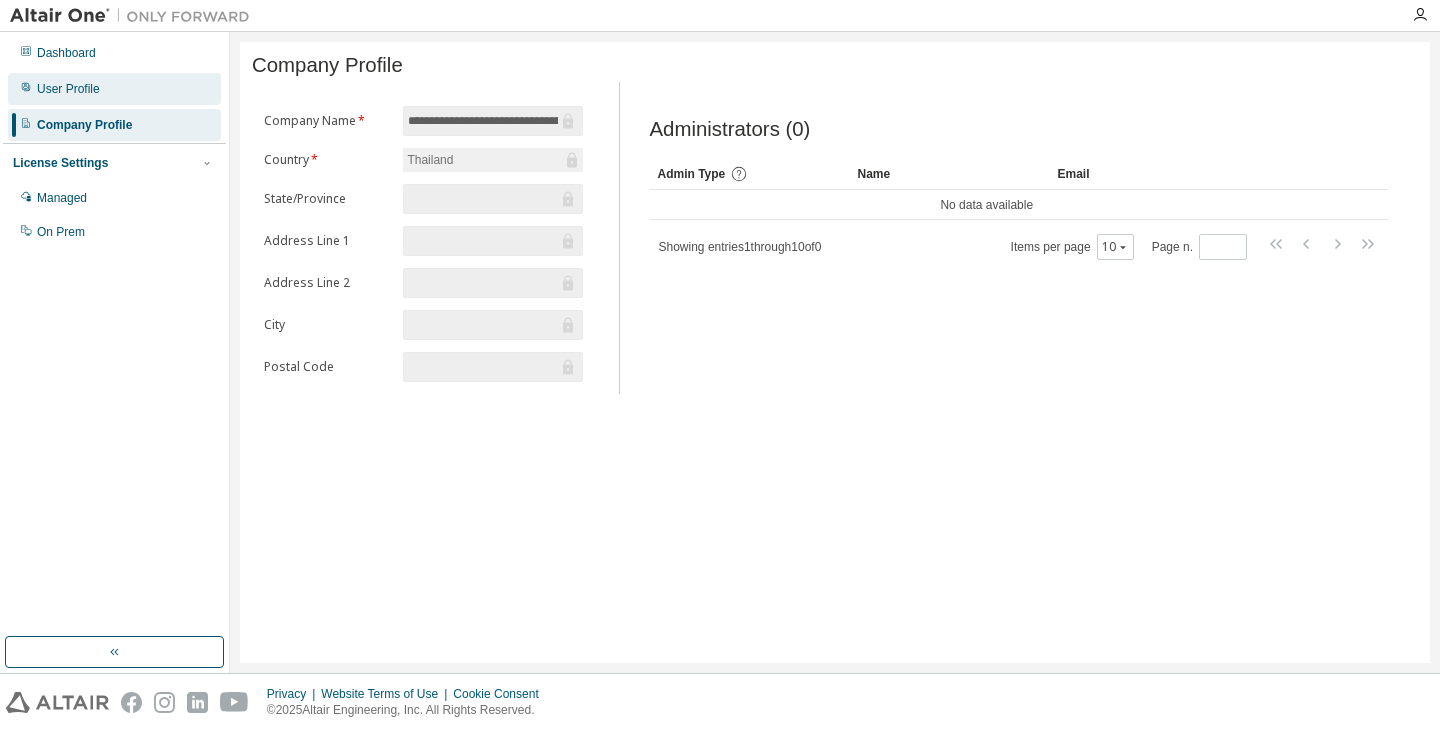 click on "User Profile" at bounding box center (114, 89) 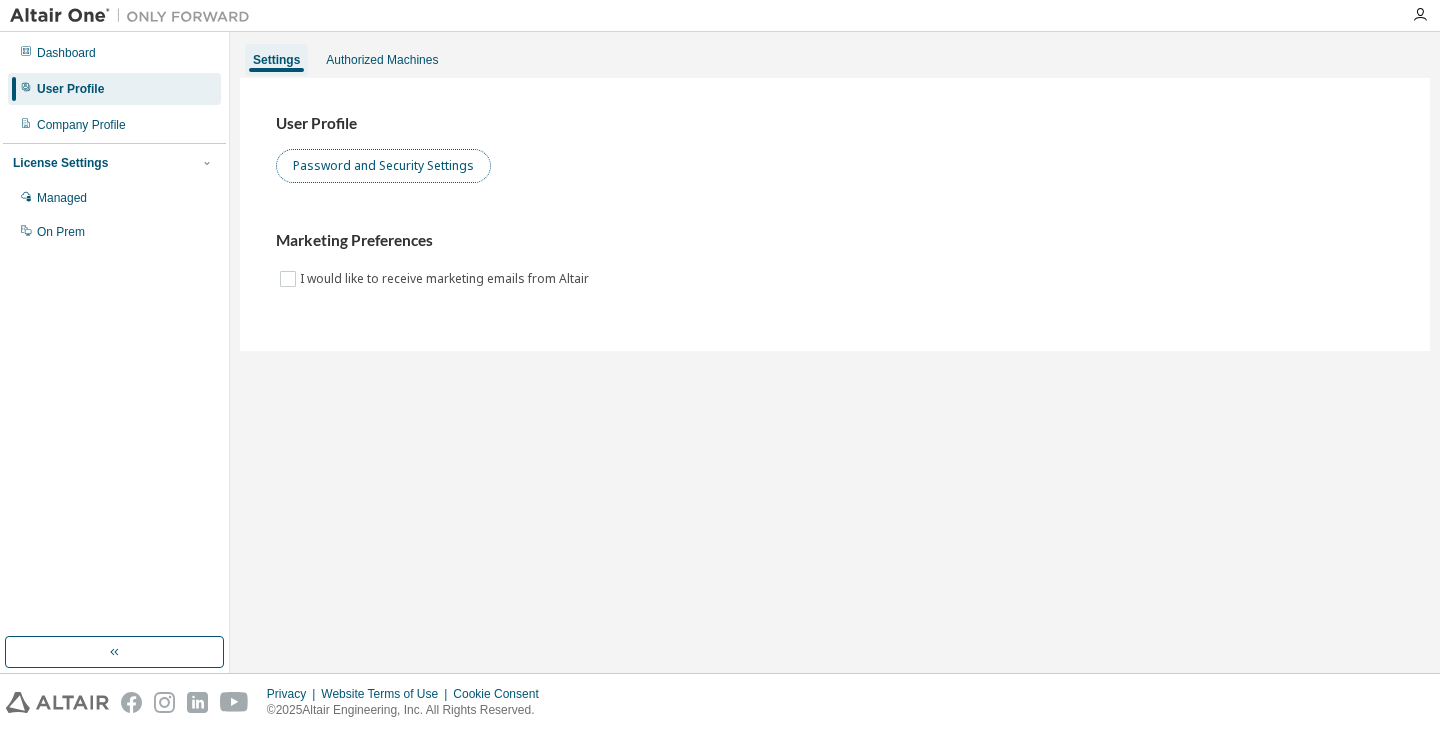 click on "Password and Security Settings" at bounding box center [383, 166] 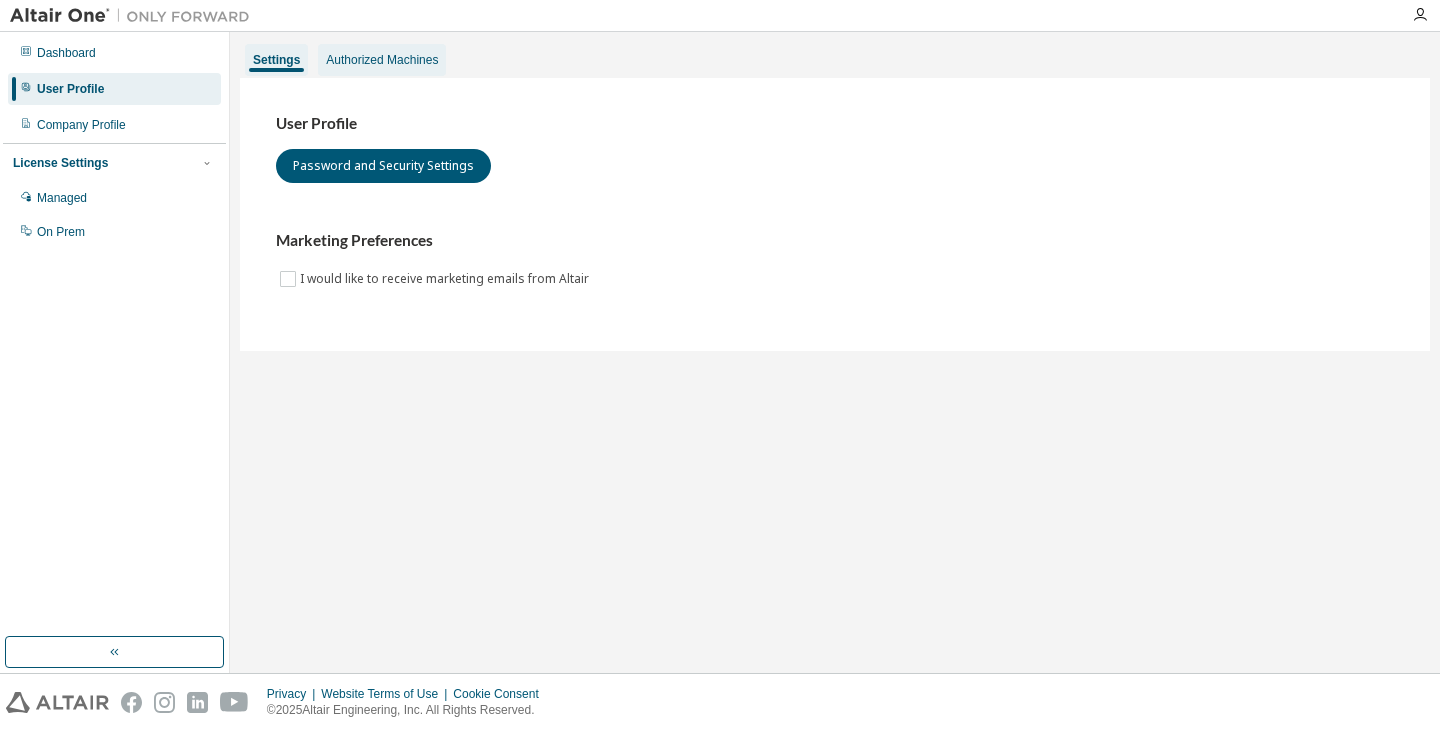 click on "Authorized Machines" at bounding box center [382, 60] 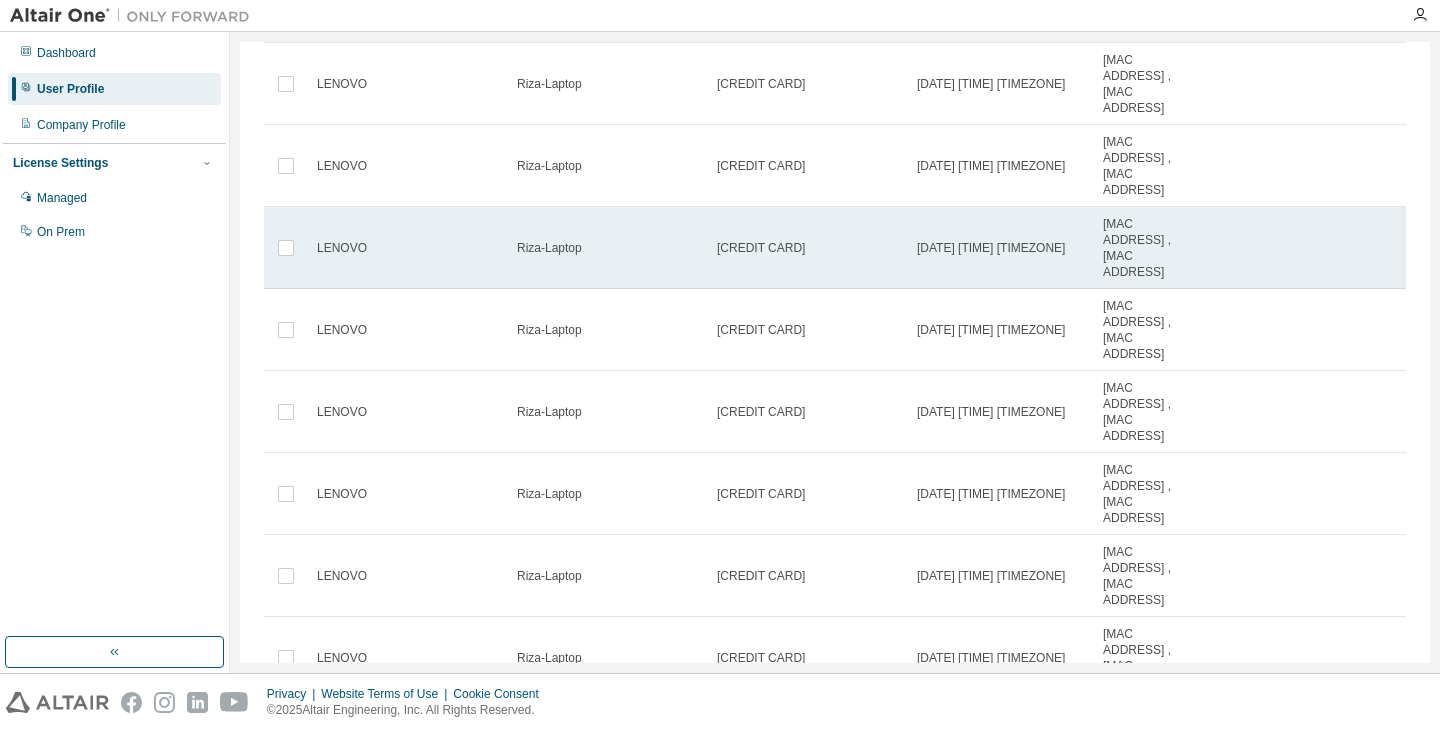 scroll, scrollTop: 0, scrollLeft: 0, axis: both 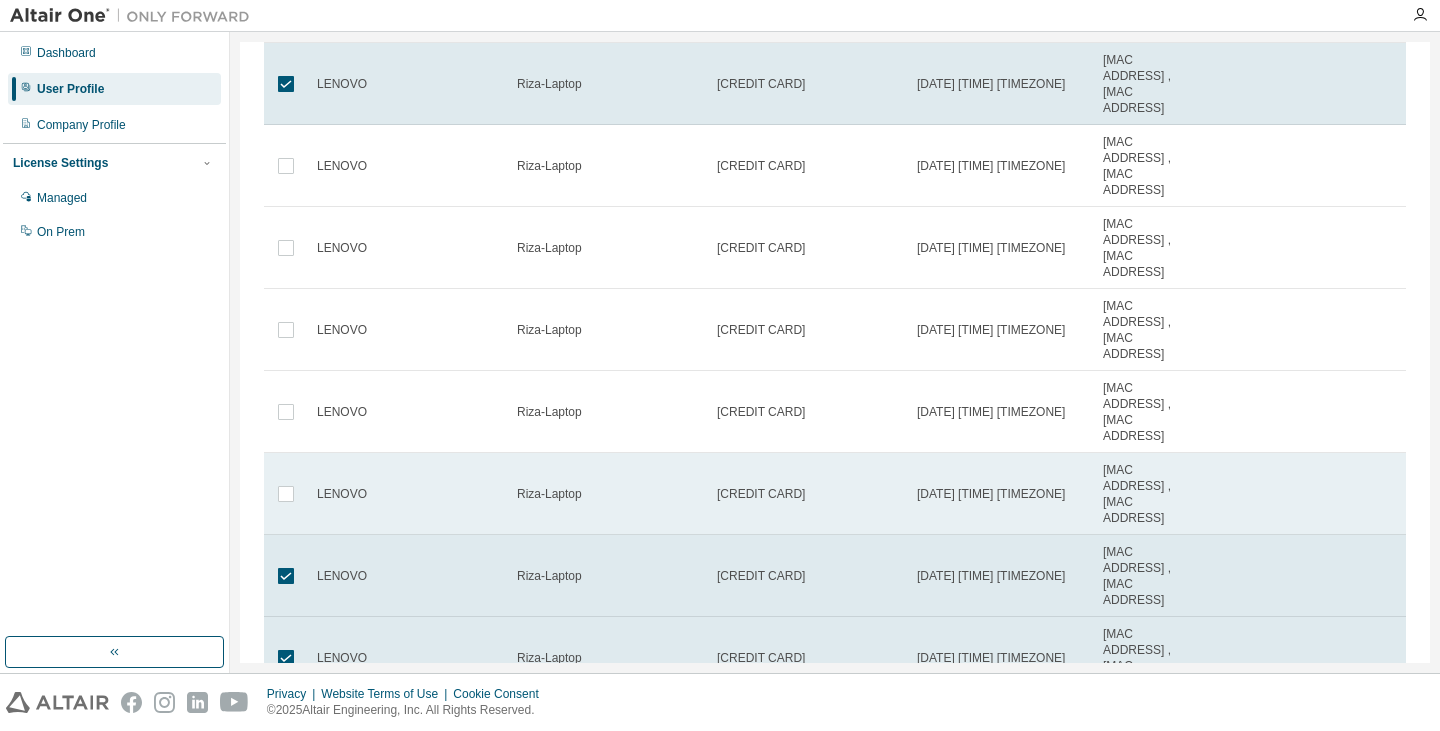 click at bounding box center (286, 494) 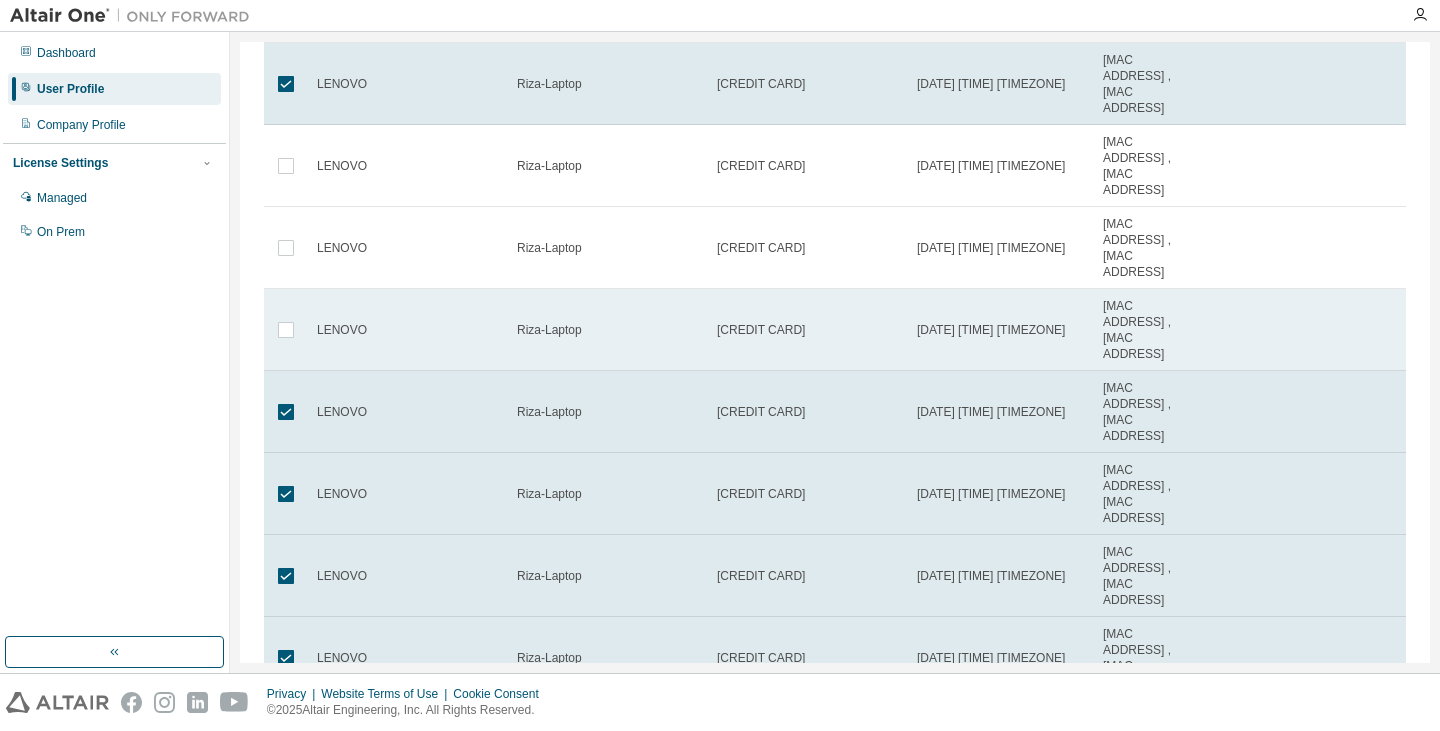 scroll, scrollTop: 0, scrollLeft: 0, axis: both 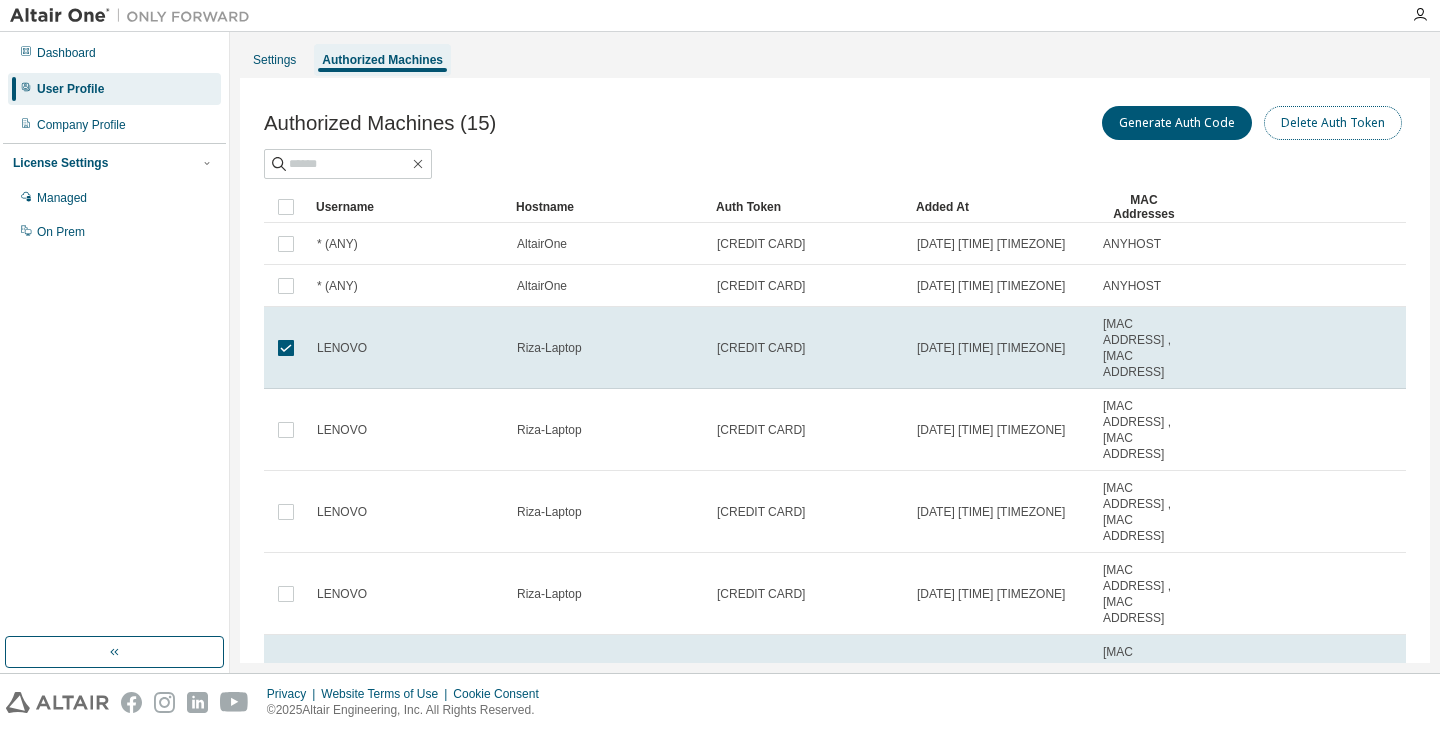 click on "Delete Auth Token" at bounding box center [1333, 123] 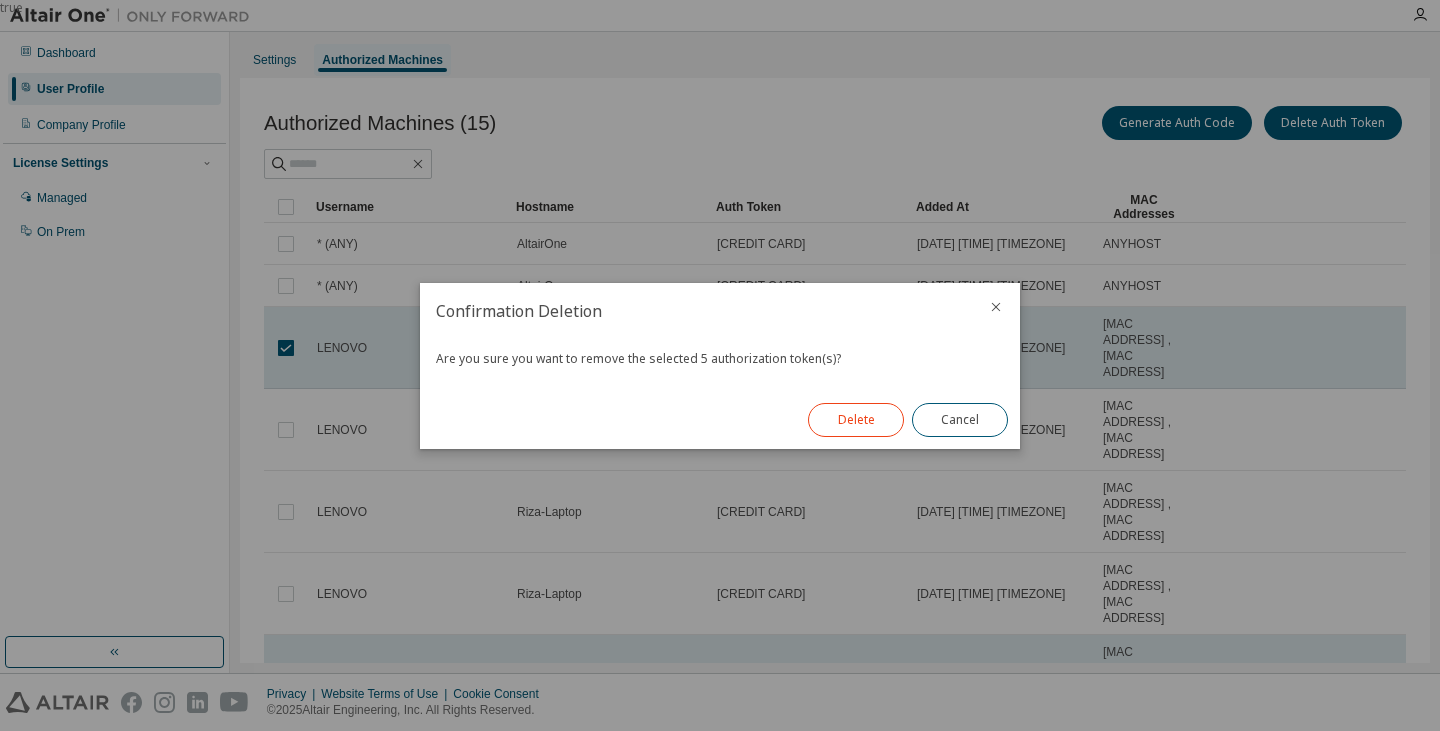 click on "Delete" at bounding box center (856, 420) 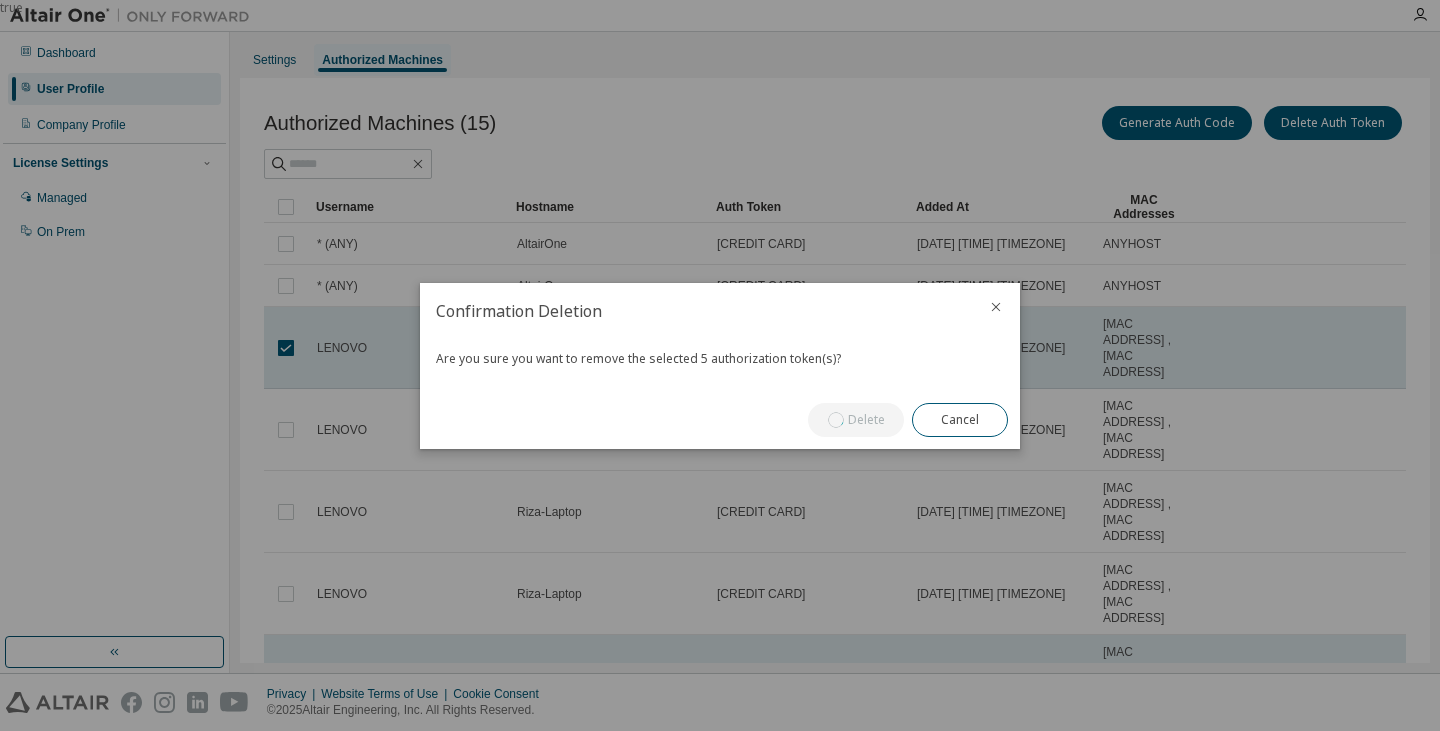 click on "Delete Cancel" at bounding box center [908, 420] 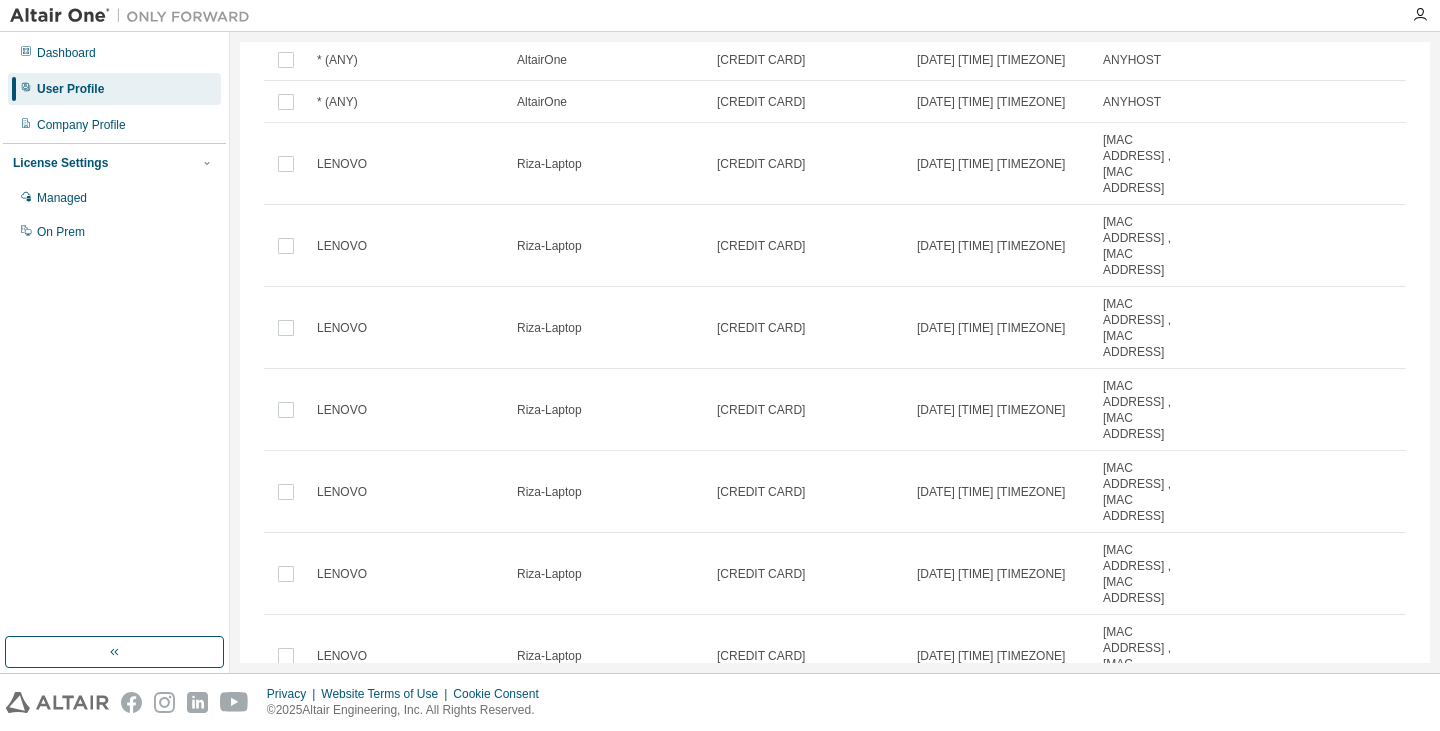 scroll, scrollTop: 264, scrollLeft: 0, axis: vertical 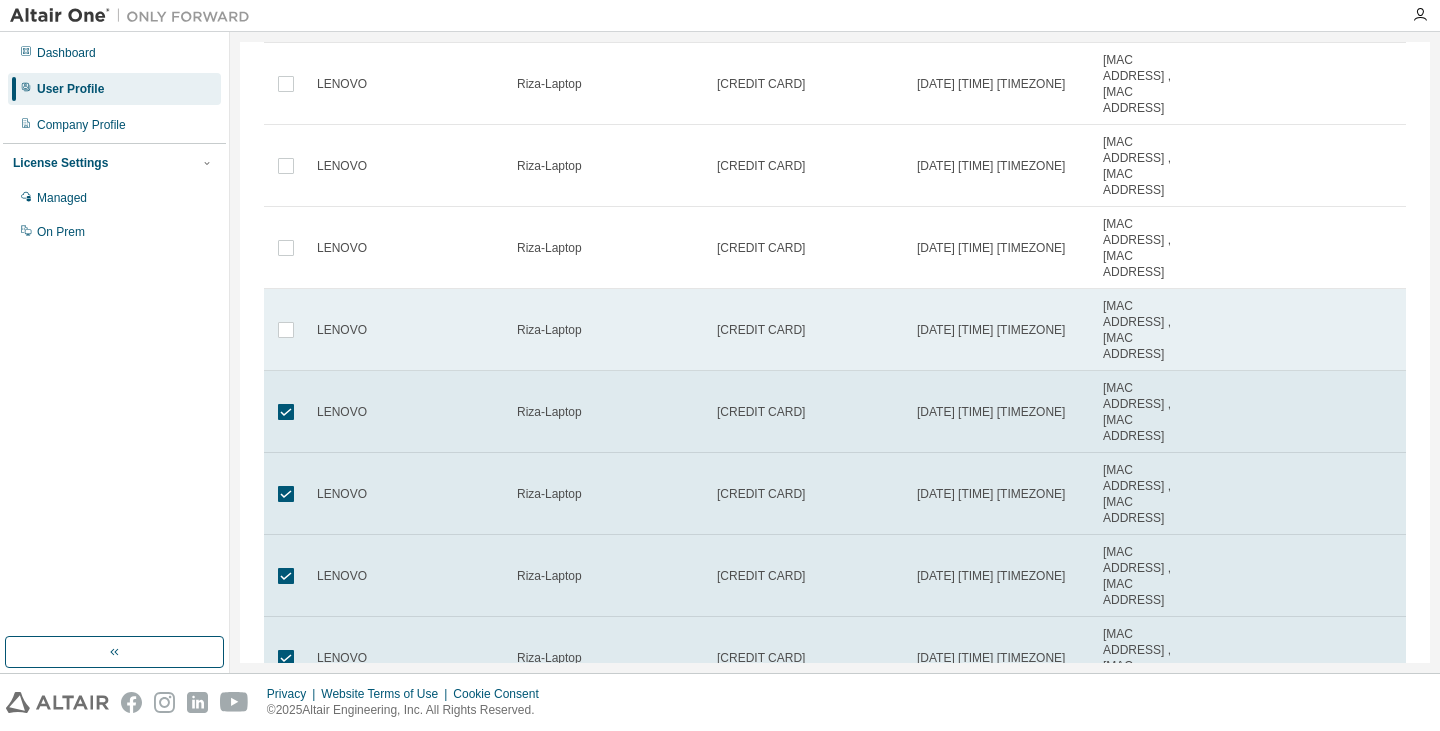 click at bounding box center (286, 330) 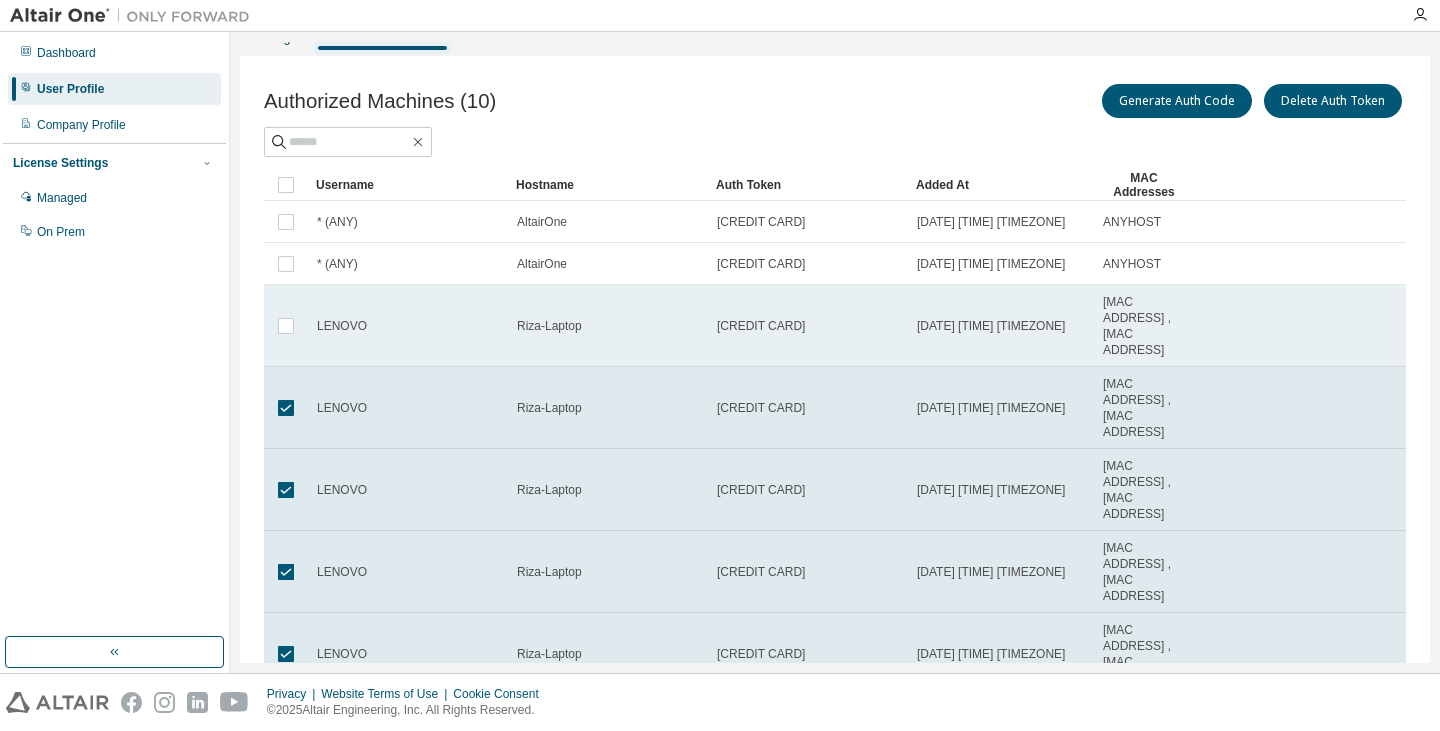 scroll, scrollTop: 0, scrollLeft: 0, axis: both 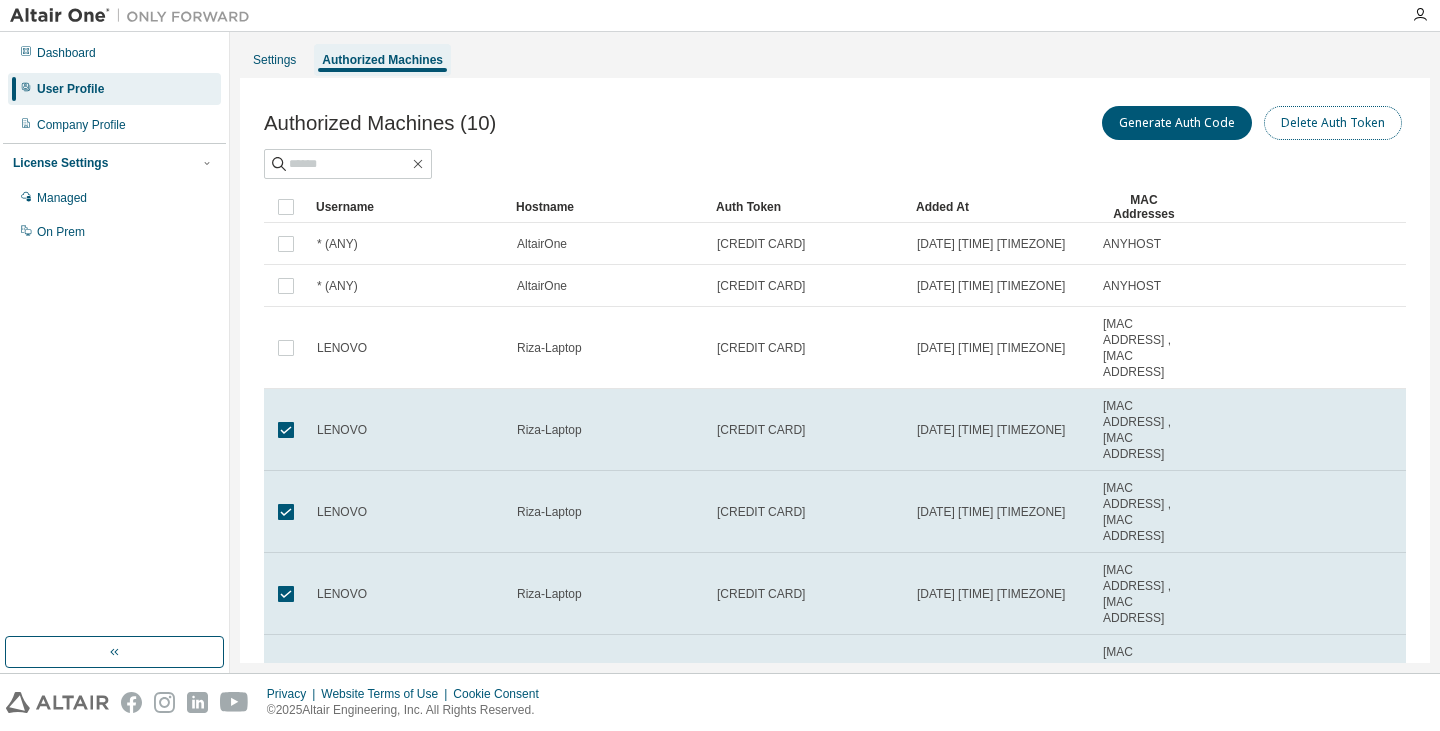 click on "Delete Auth Token" at bounding box center (1333, 123) 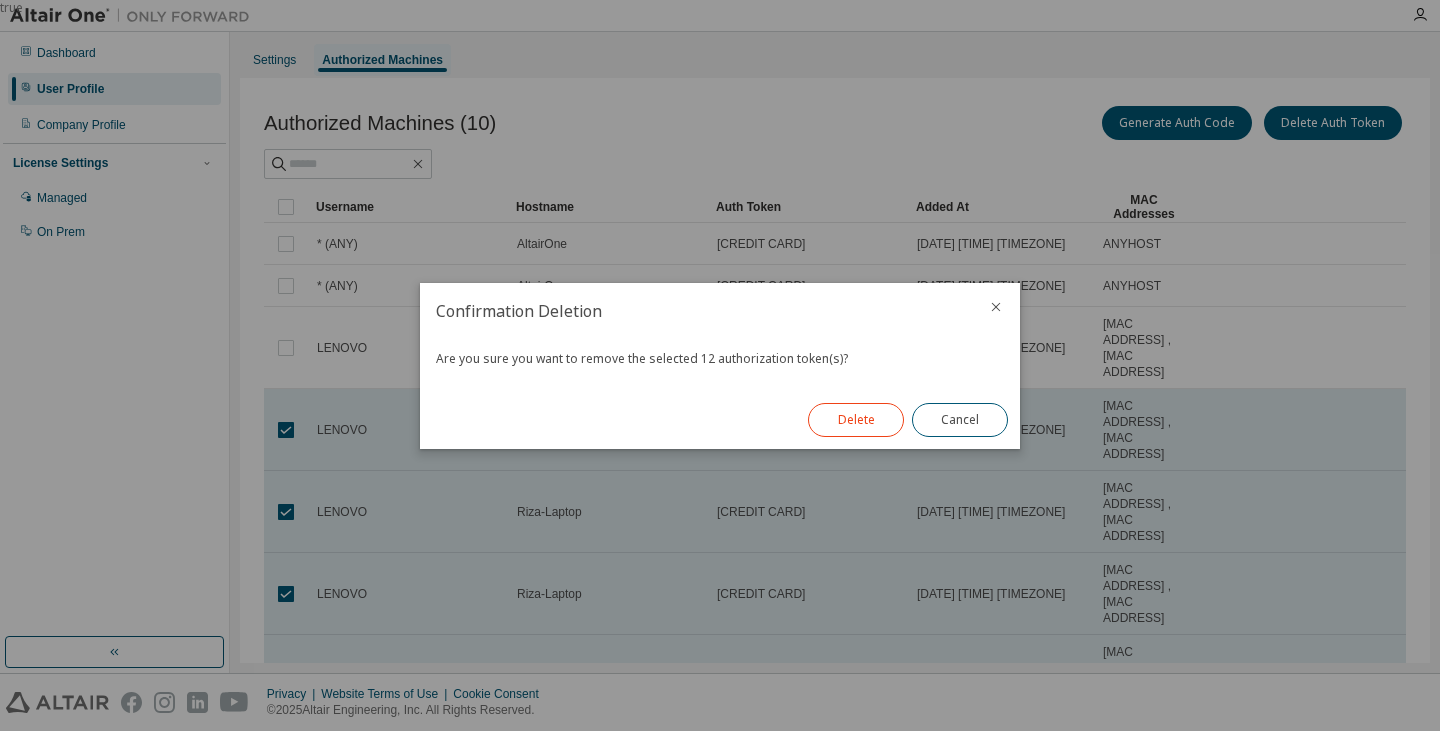 click on "Delete" at bounding box center [856, 420] 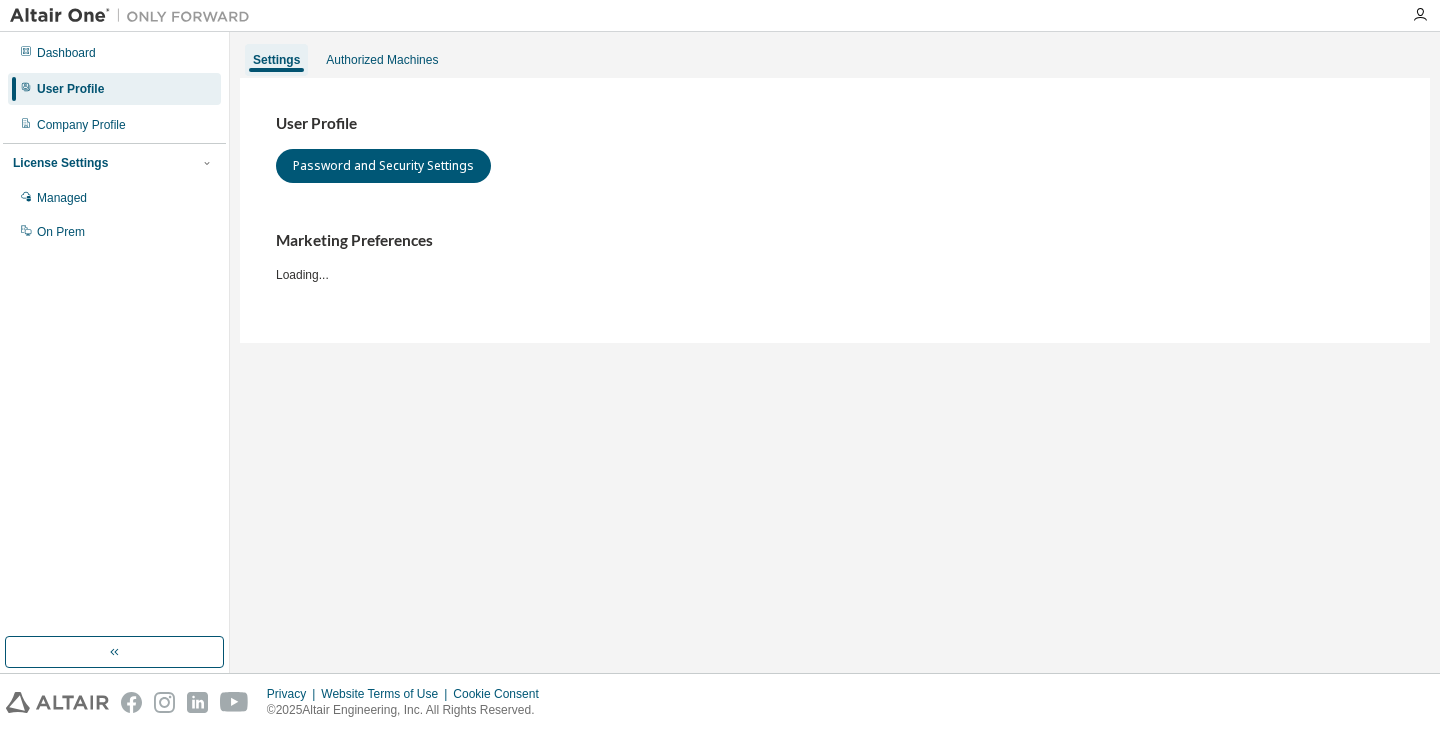 scroll, scrollTop: 0, scrollLeft: 0, axis: both 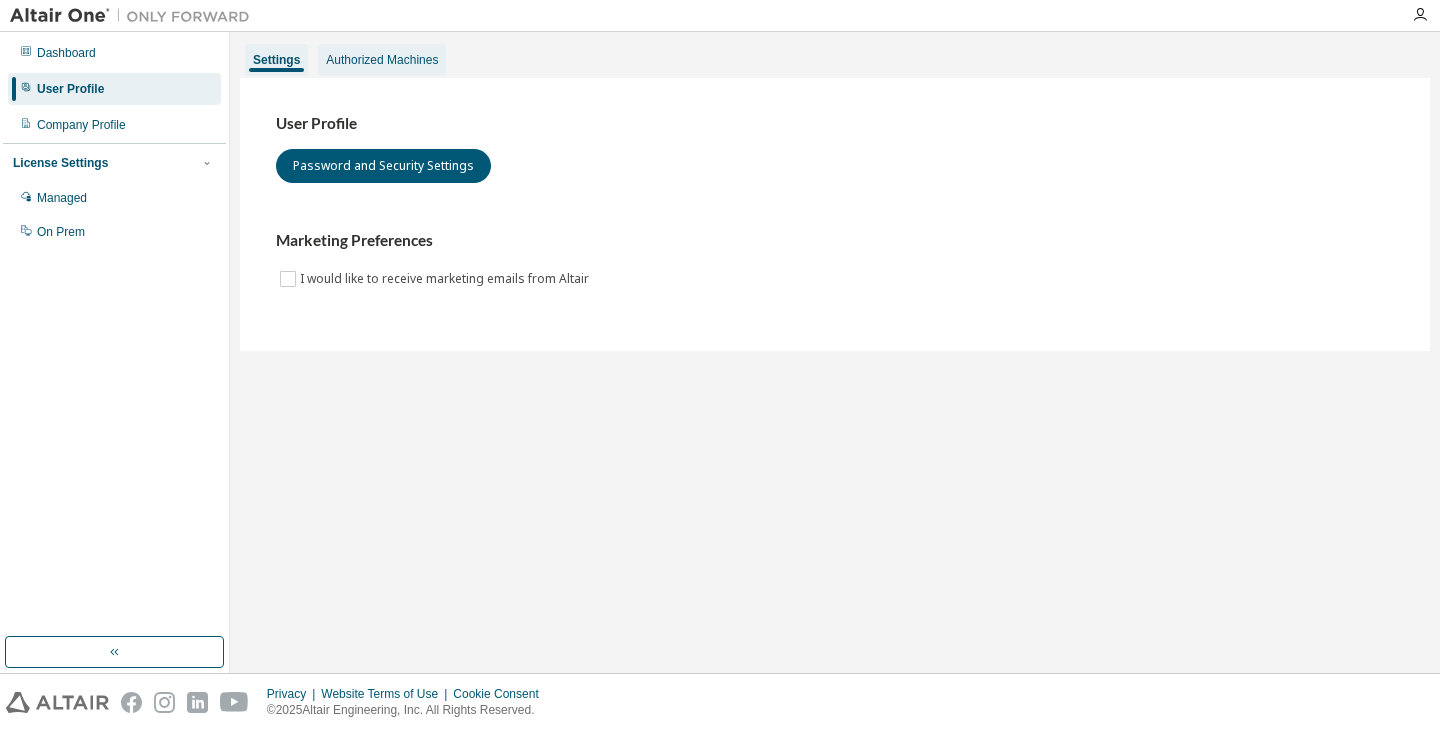 click on "Authorized Machines" at bounding box center [382, 60] 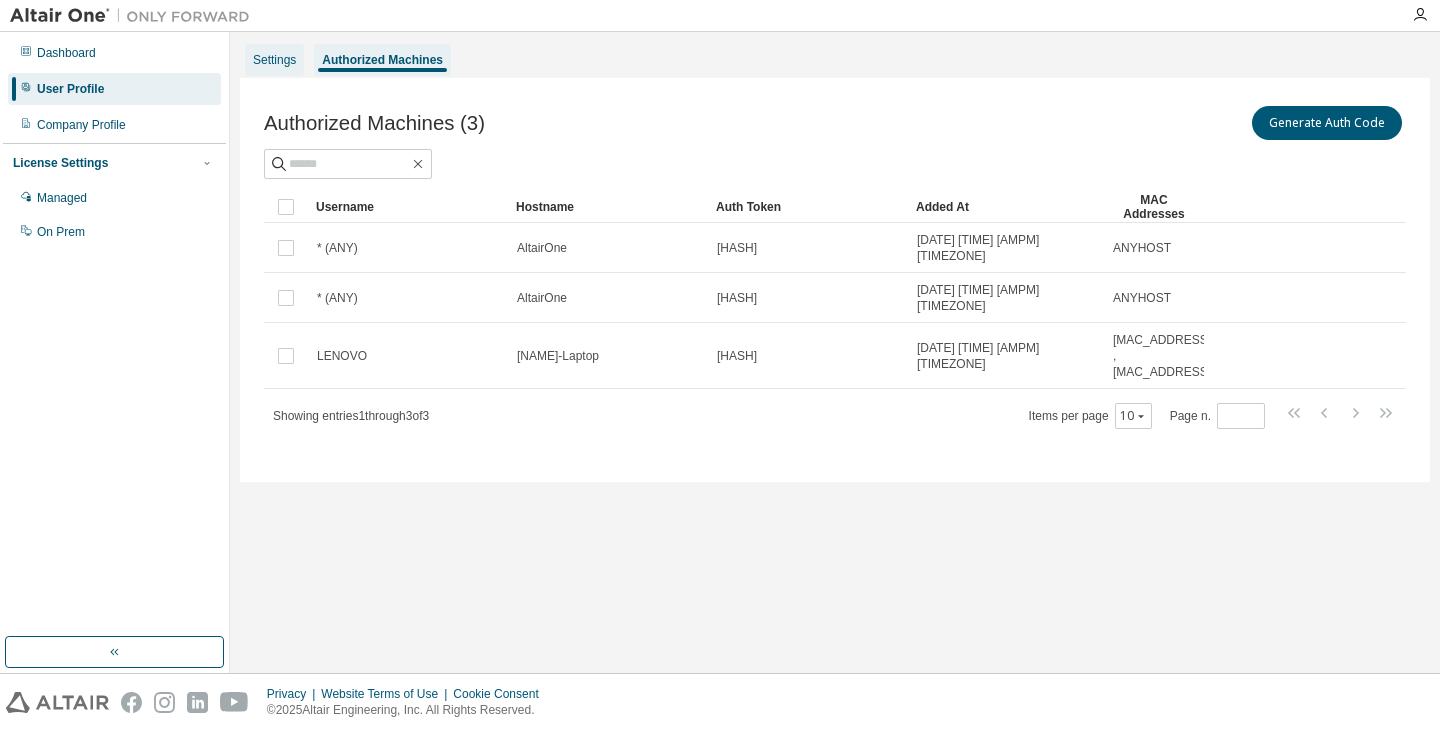 click on "Settings" at bounding box center [274, 60] 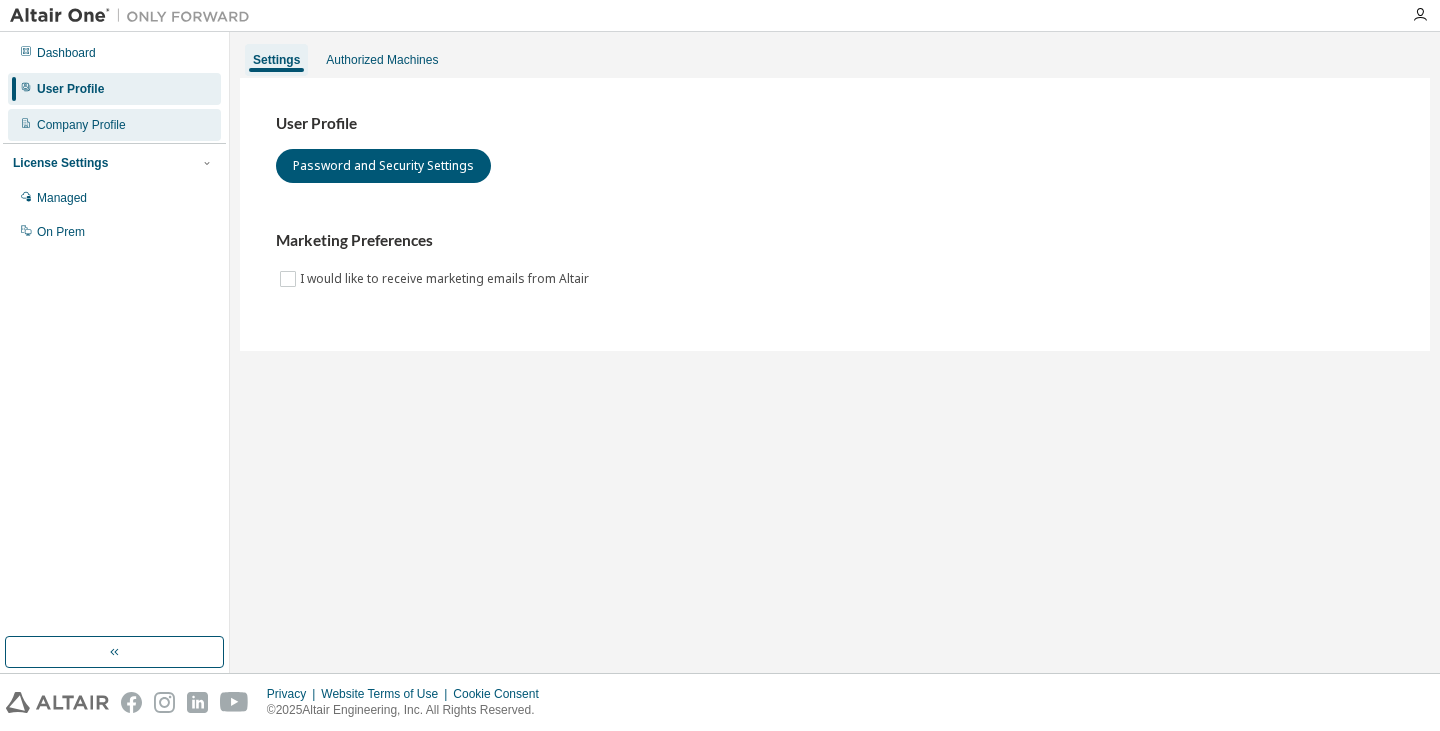 click on "Company Profile" at bounding box center [81, 125] 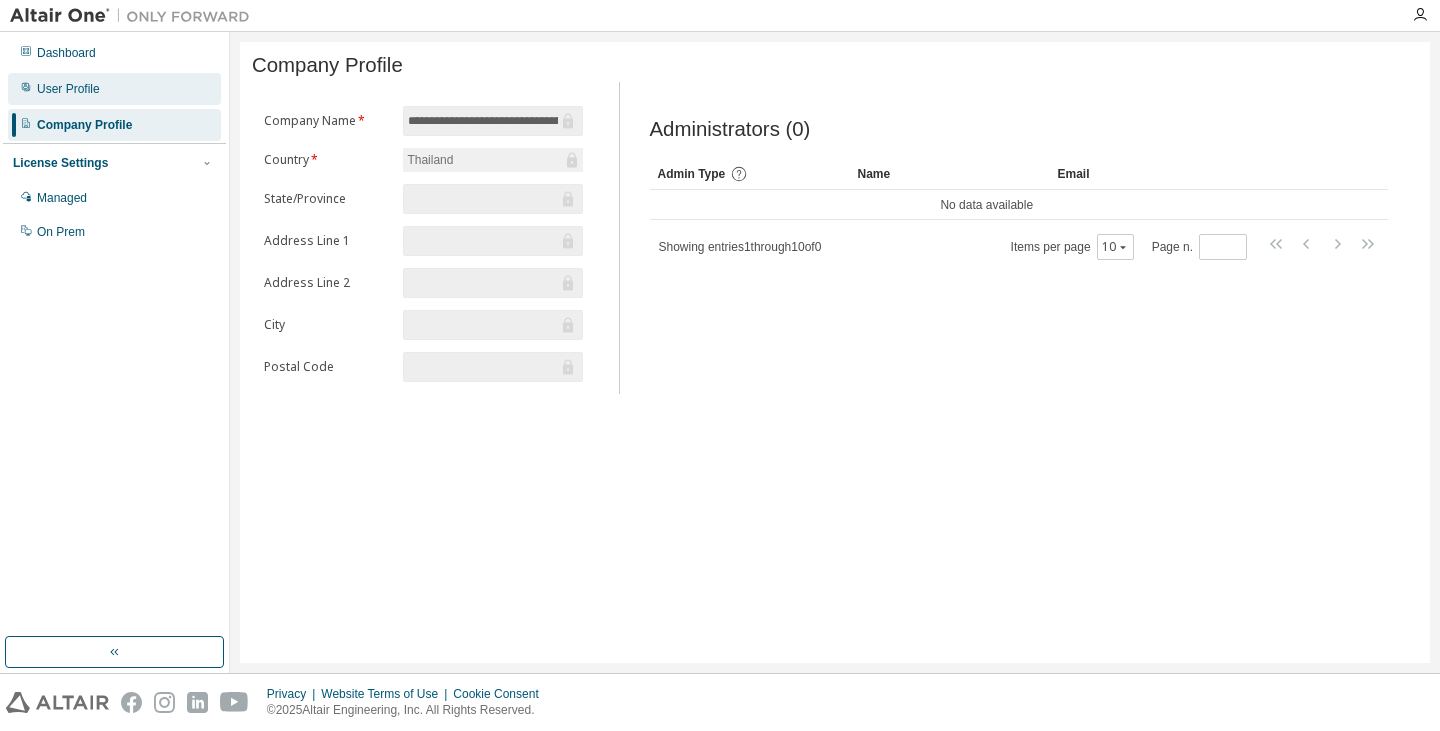 click on "User Profile" at bounding box center (114, 89) 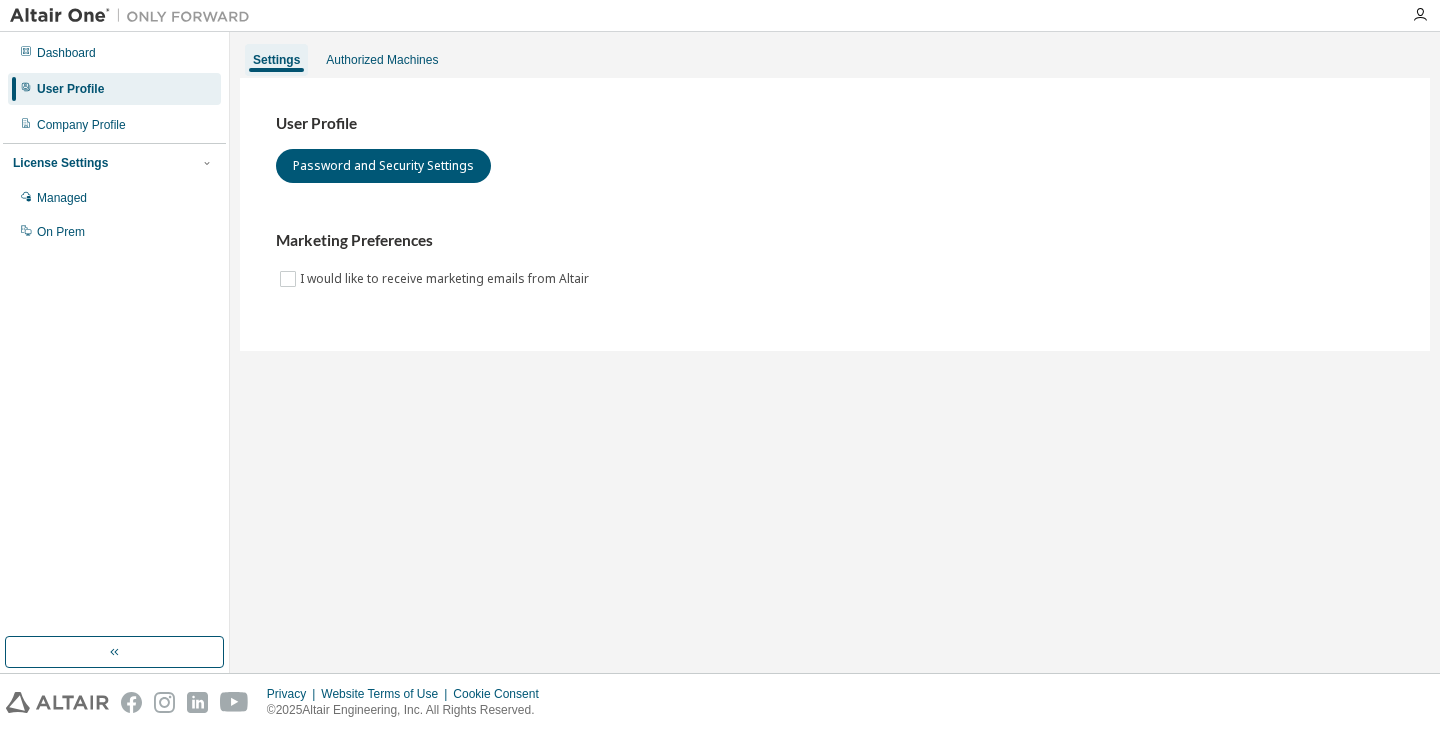 click on "Dashboard User Profile Company Profile License Settings Managed On Prem" at bounding box center [114, 142] 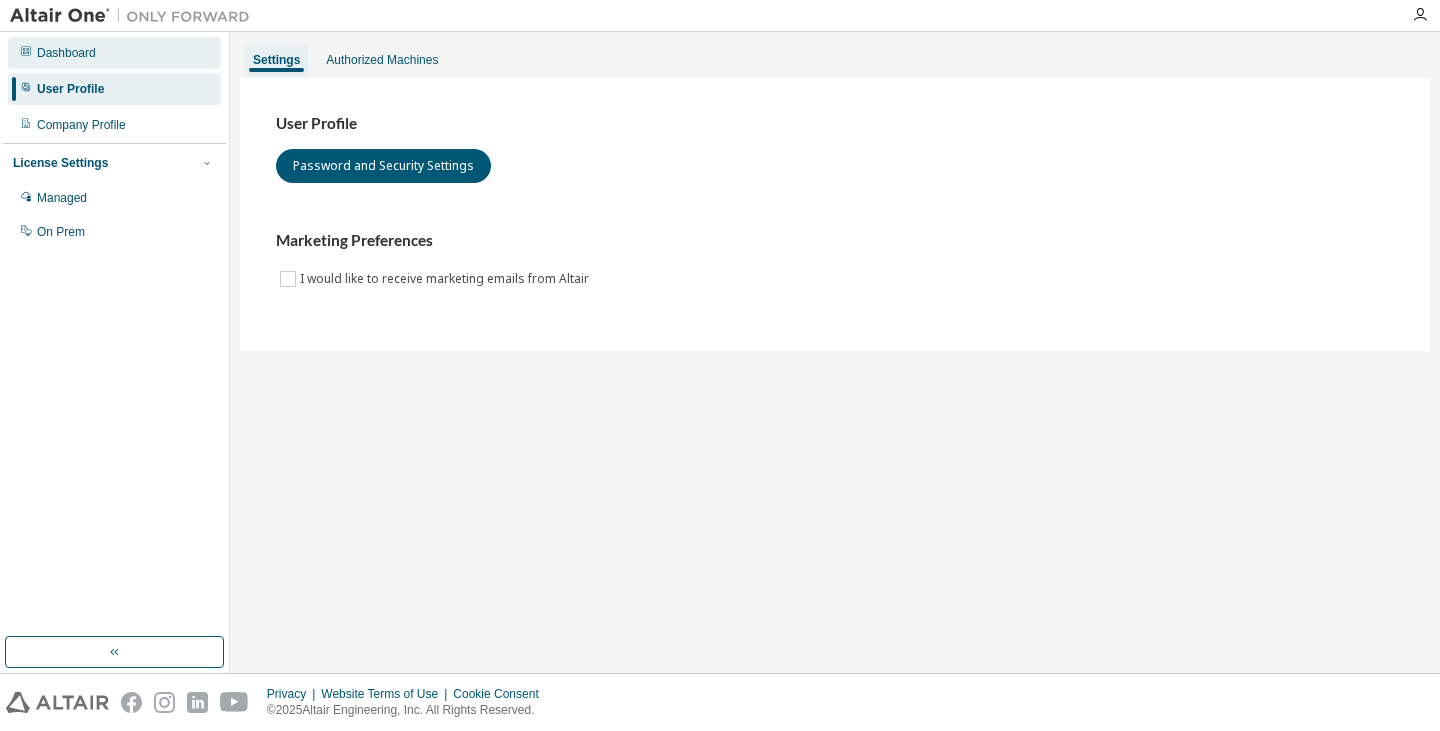 click on "Dashboard" at bounding box center [114, 53] 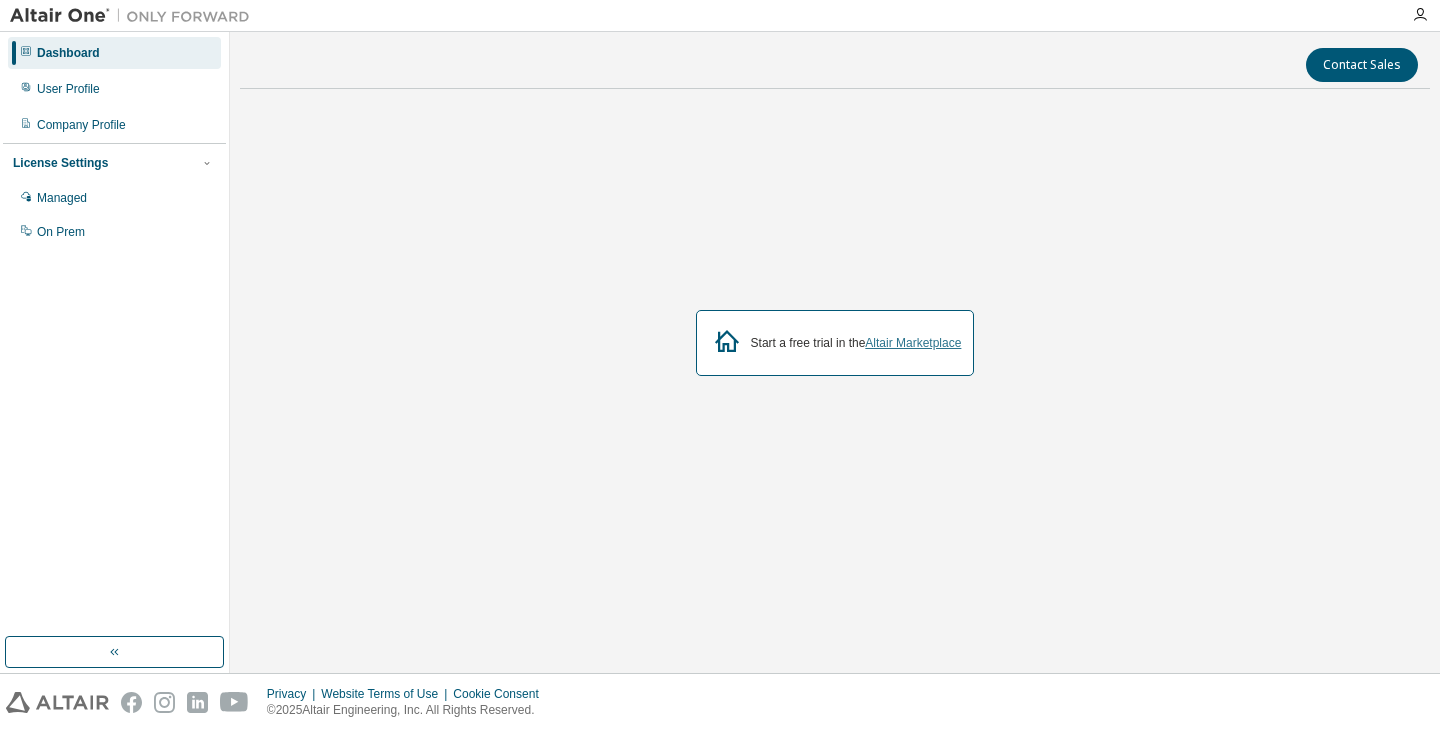 click on "Altair Marketplace" at bounding box center [913, 343] 